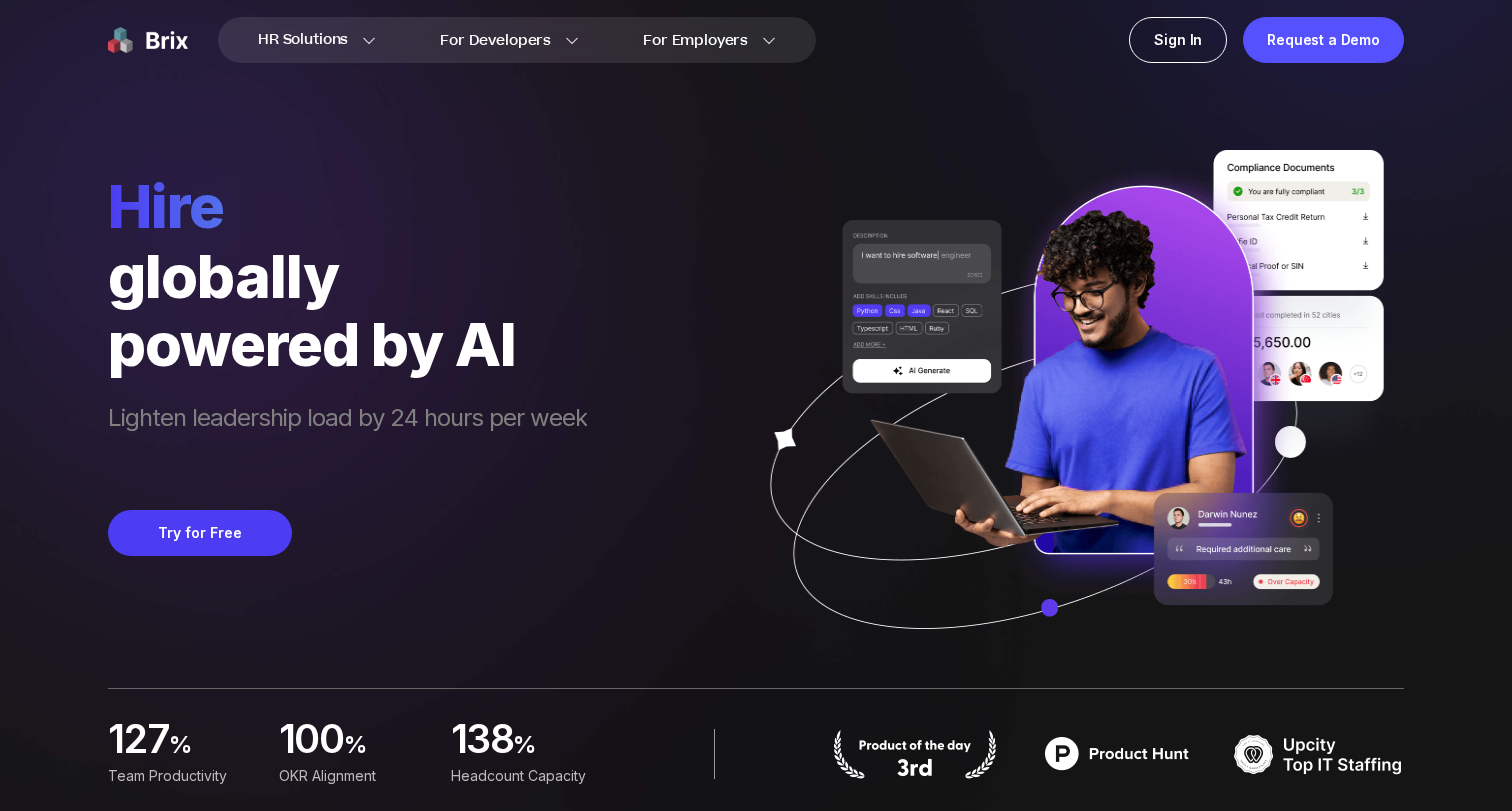 scroll, scrollTop: 0, scrollLeft: 0, axis: both 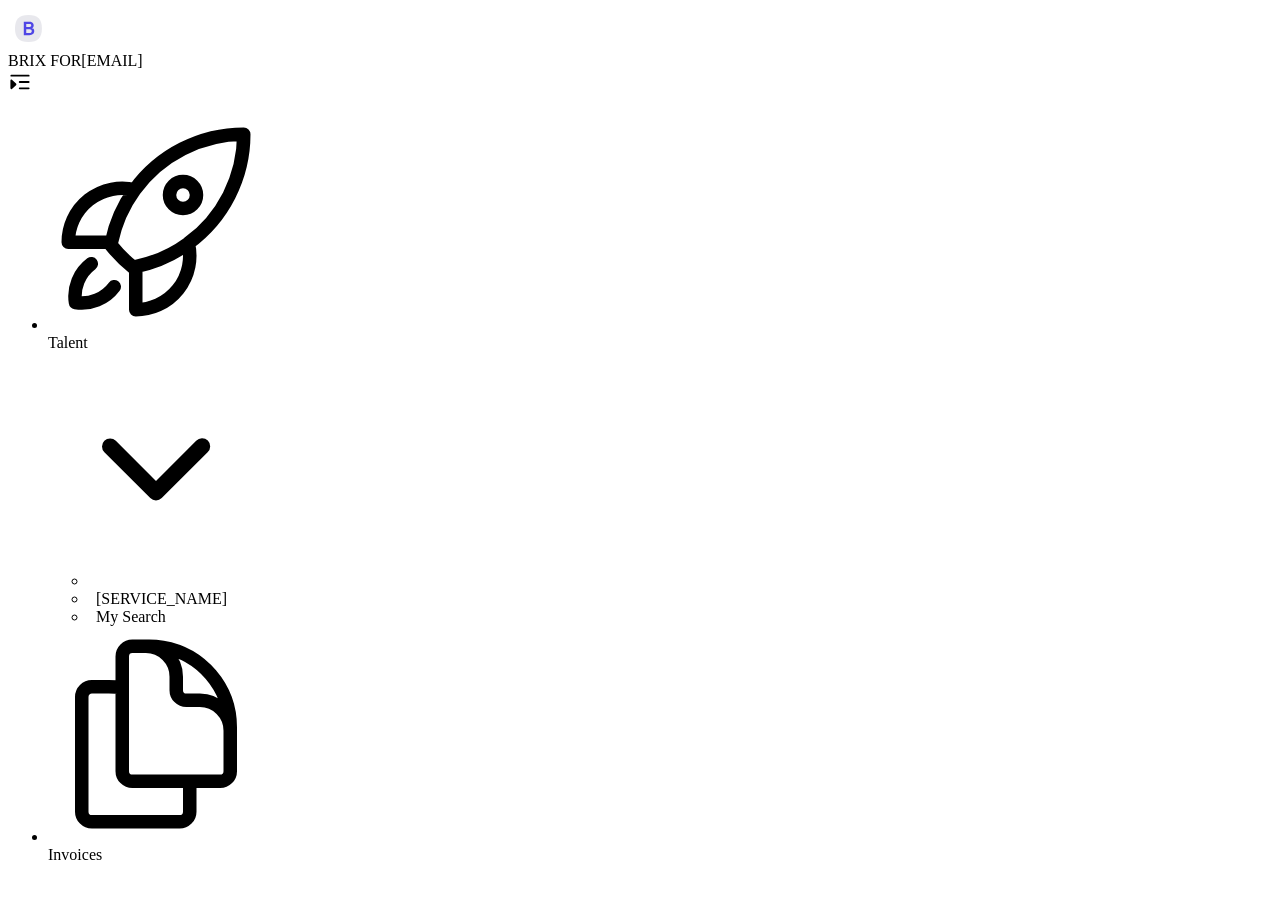 click at bounding box center (85, 3938) 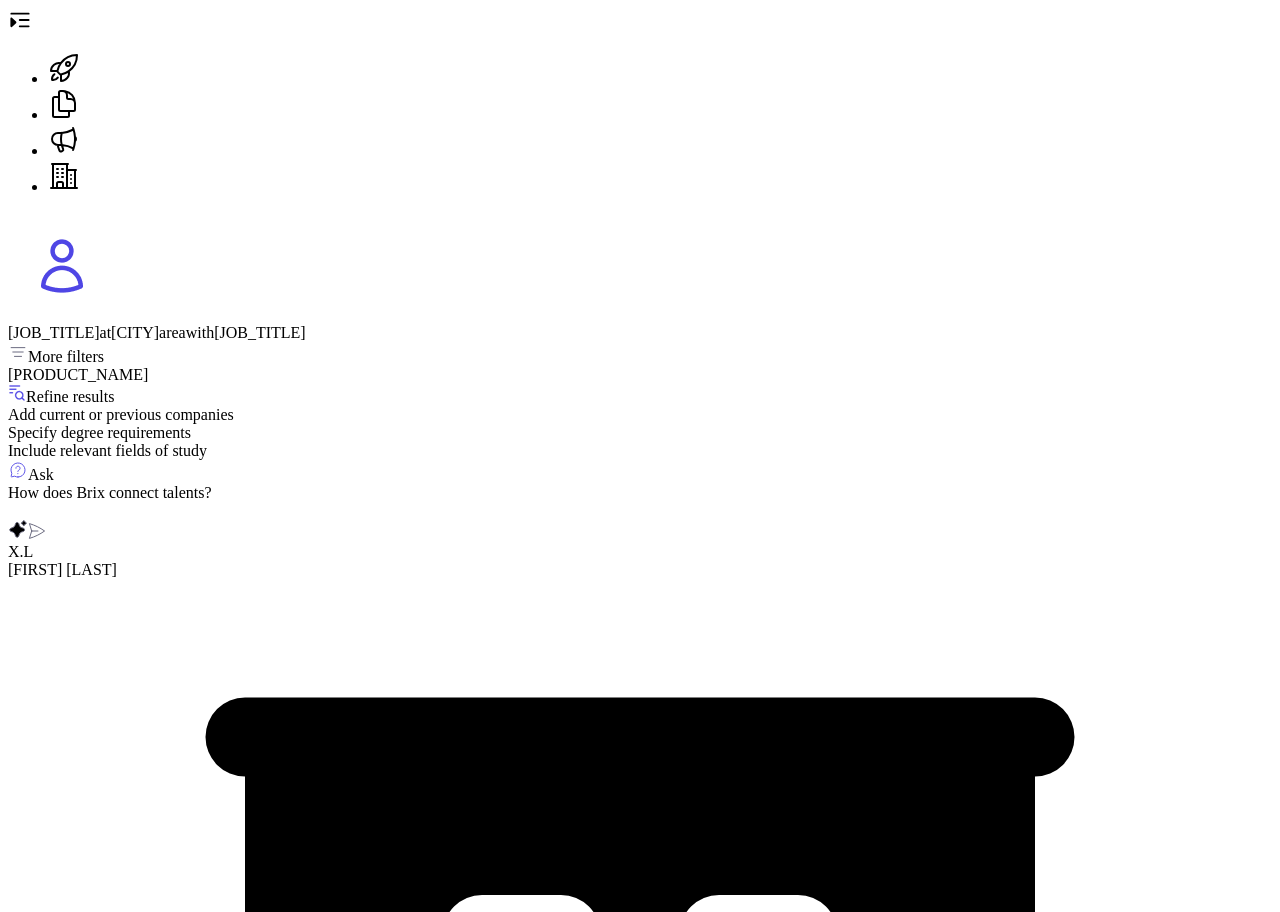 scroll, scrollTop: 1766, scrollLeft: 0, axis: vertical 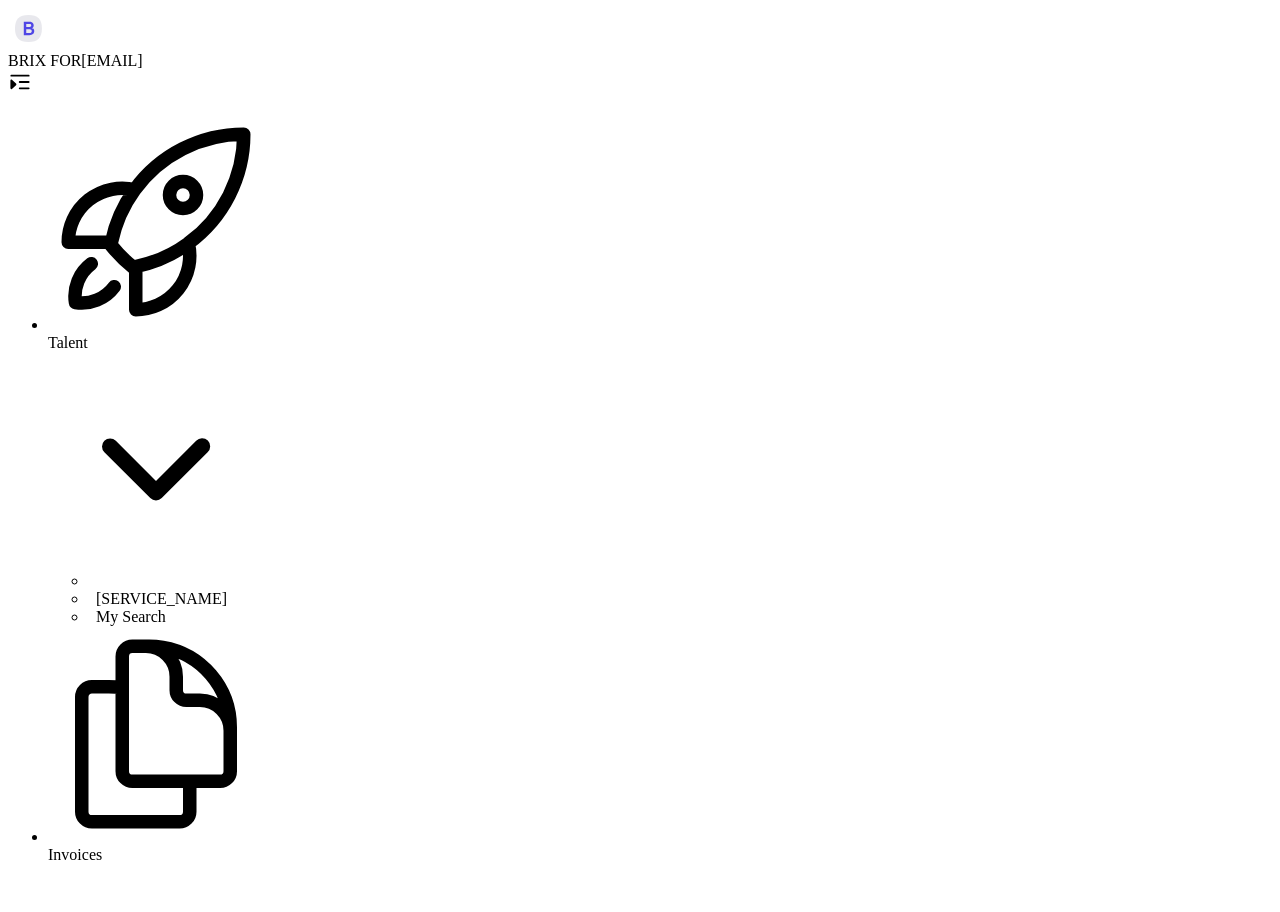 click on "[SERVICE_NAME]" at bounding box center [161, 598] 